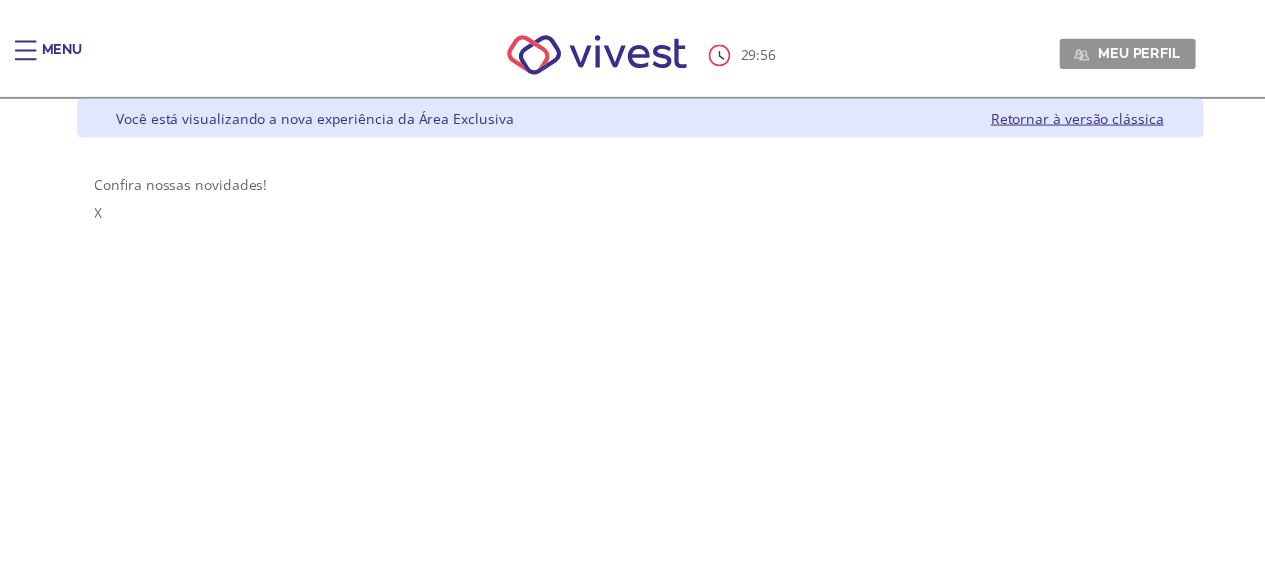 scroll, scrollTop: 0, scrollLeft: 0, axis: both 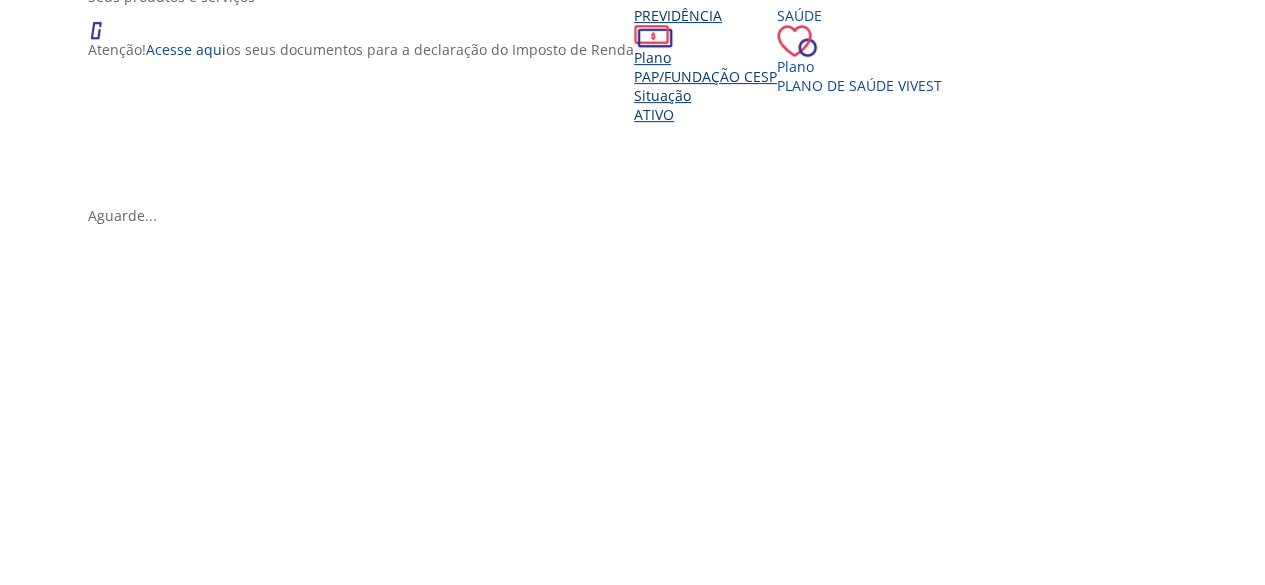 click on "Situação" at bounding box center [705, 95] 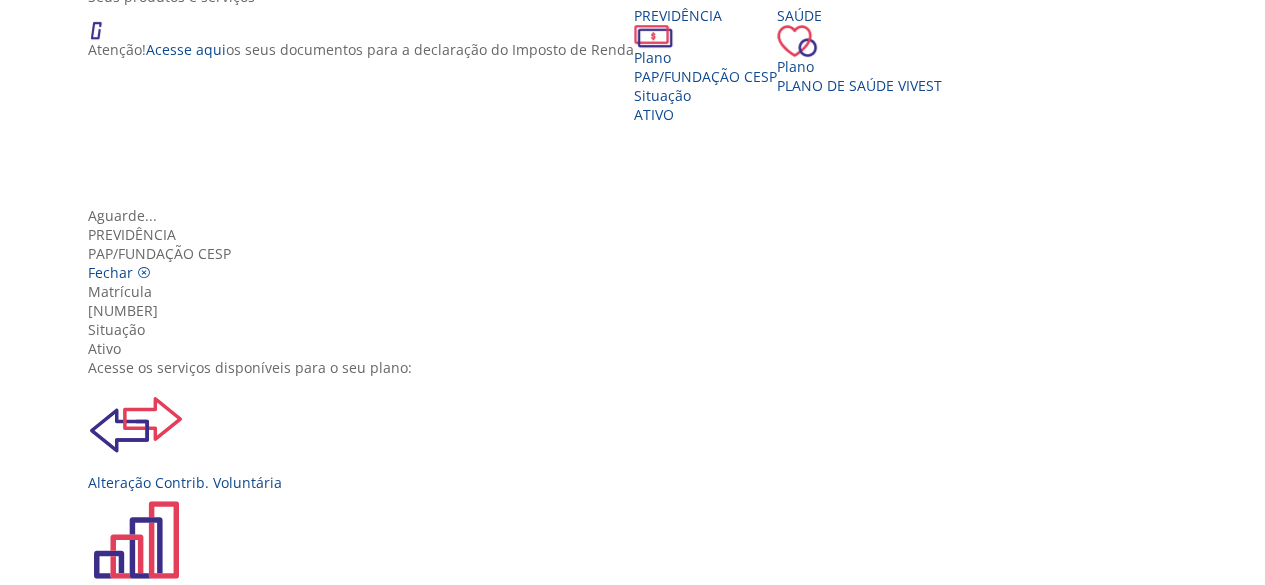 drag, startPoint x: 982, startPoint y: 189, endPoint x: 978, endPoint y: 238, distance: 49.162994 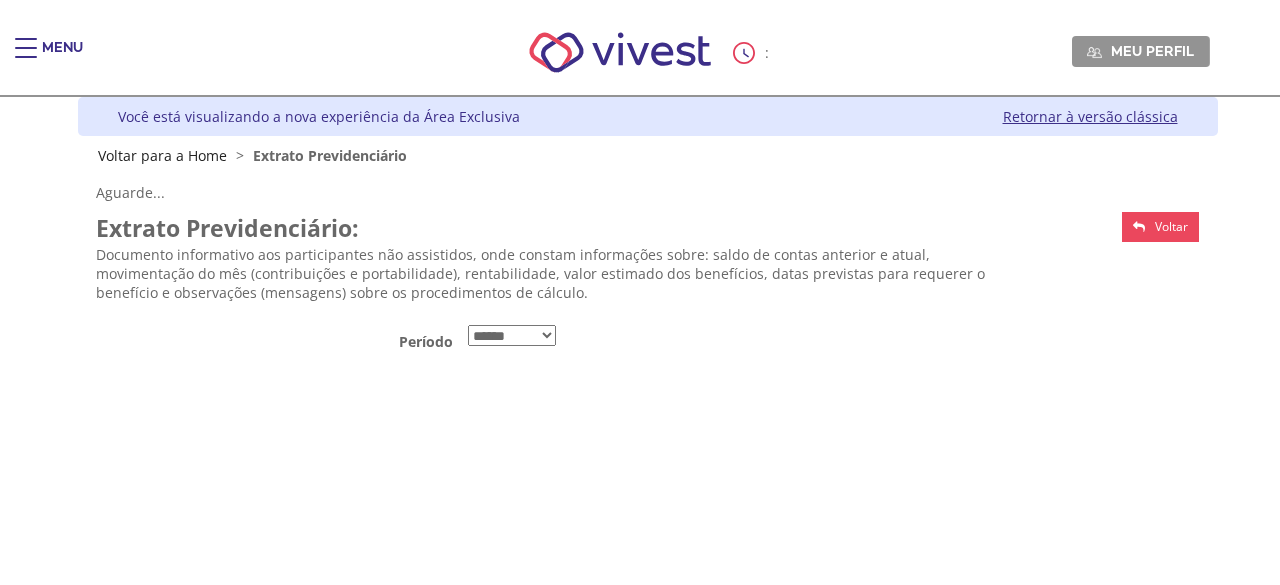 scroll, scrollTop: 0, scrollLeft: 0, axis: both 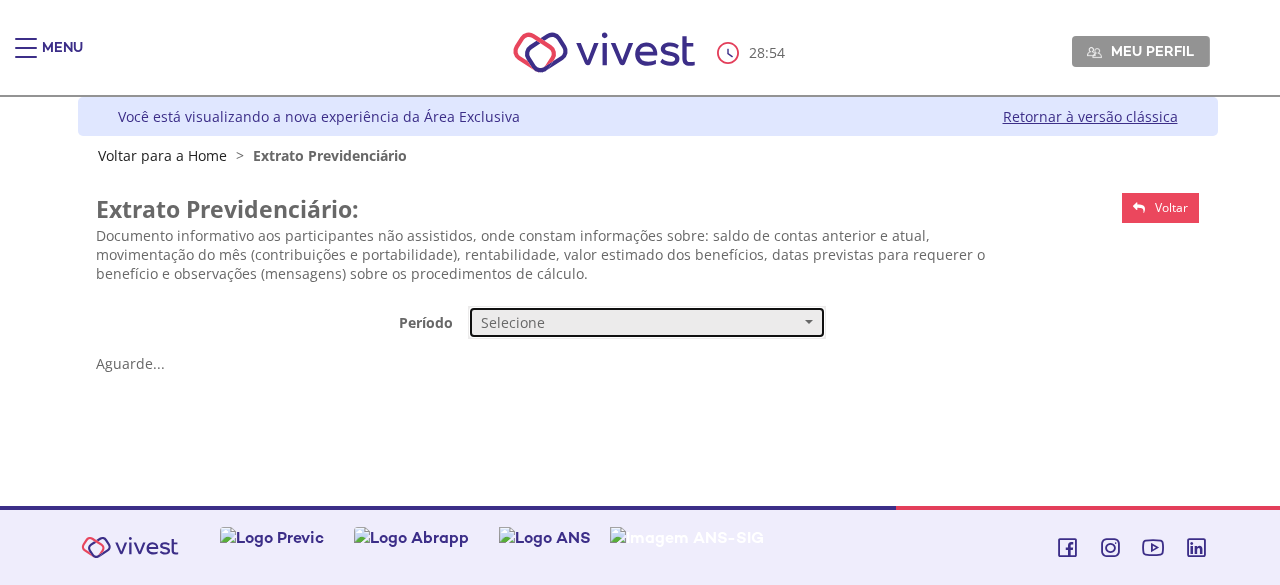 click on "Selecione" at bounding box center [640, 323] 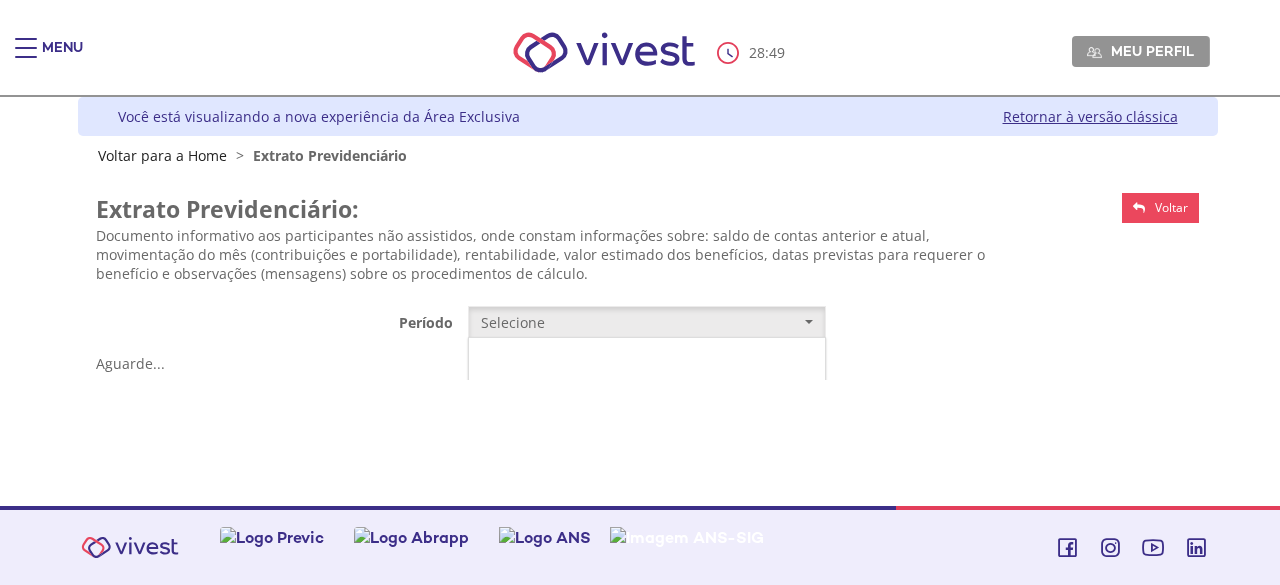 click on "Mensal" at bounding box center [647, 360] 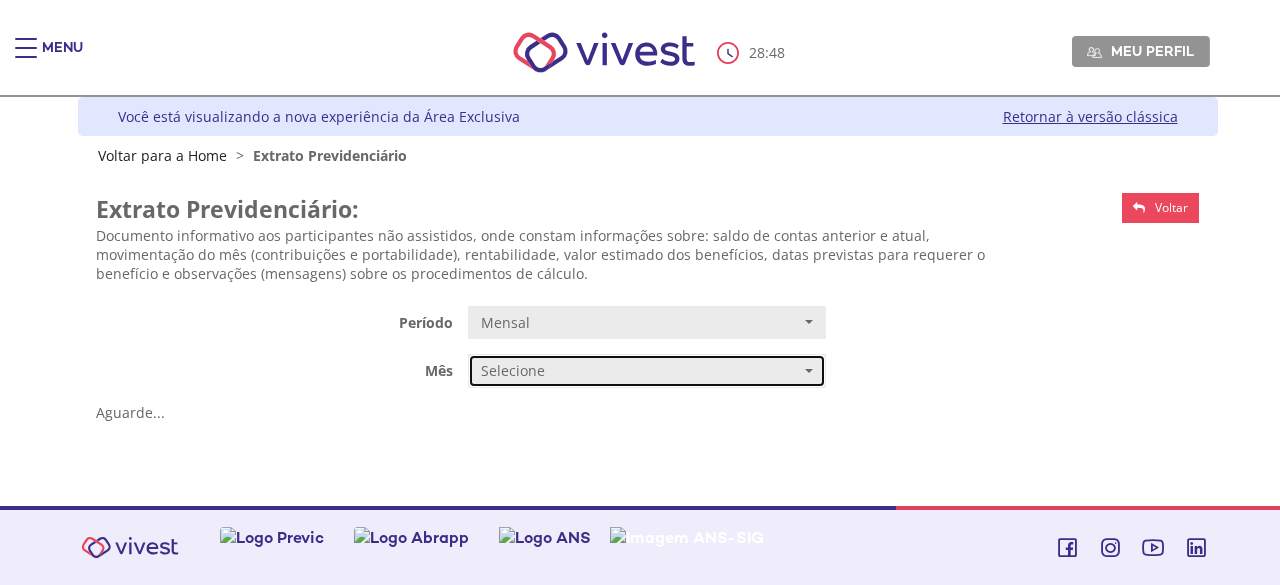 click on "Selecione" at bounding box center (640, 371) 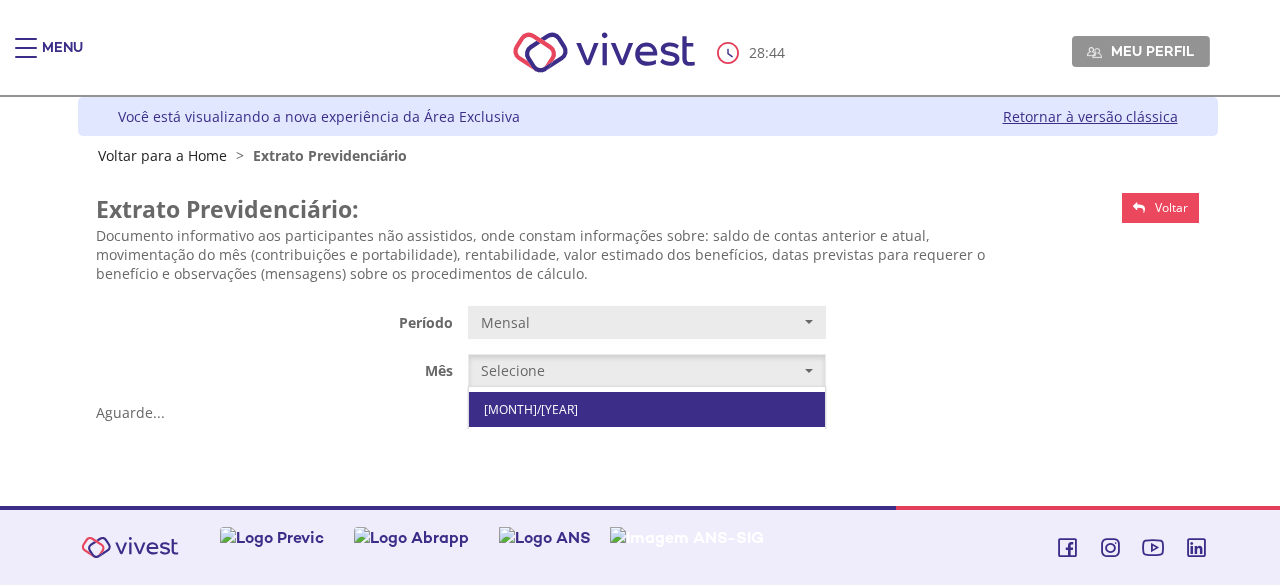 click on "JUNHO/2025" at bounding box center [647, 409] 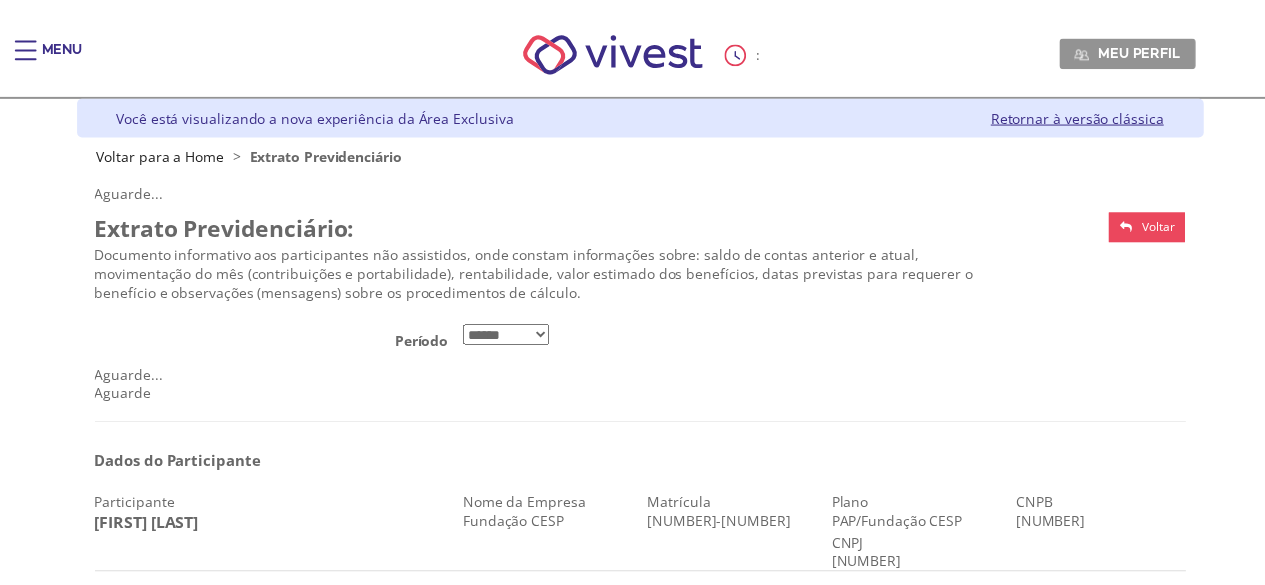 scroll, scrollTop: 0, scrollLeft: 0, axis: both 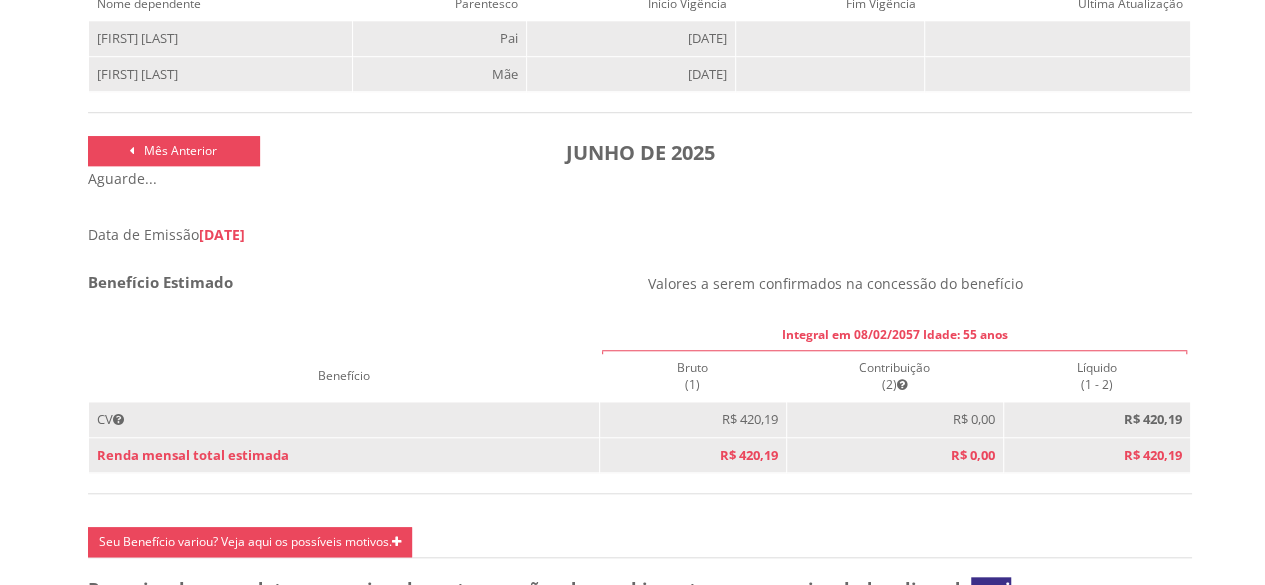 click on "Integral em 08/02/2057 Idade: 55 anos" at bounding box center [894, 334] 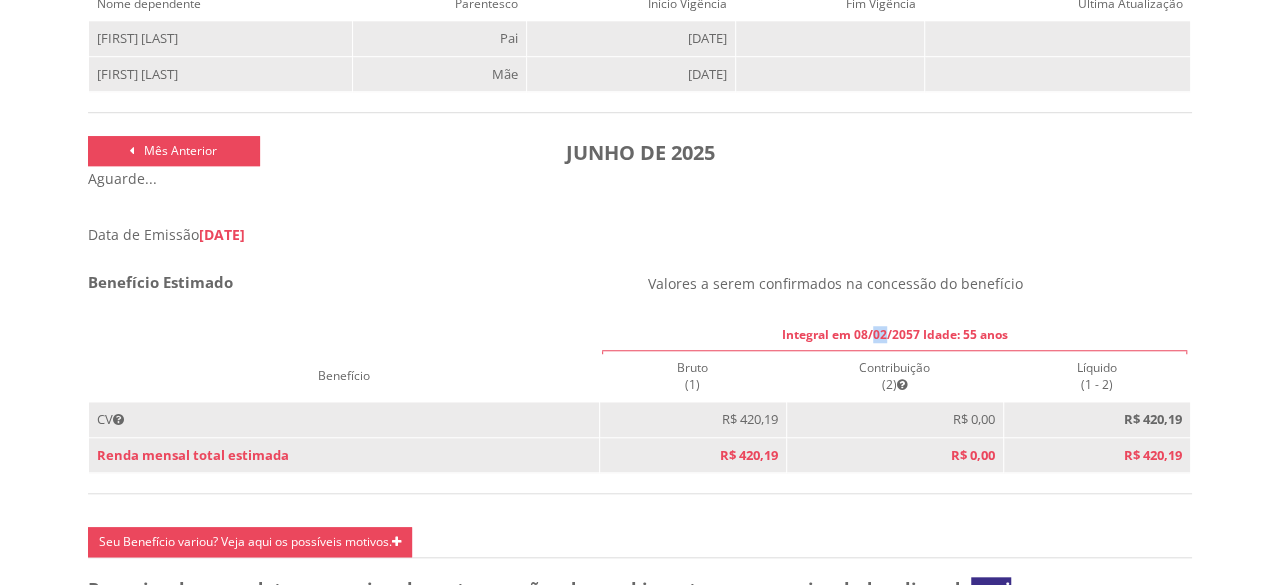 click on "Integral em 08/02/2057 Idade: 55 anos" at bounding box center (894, 334) 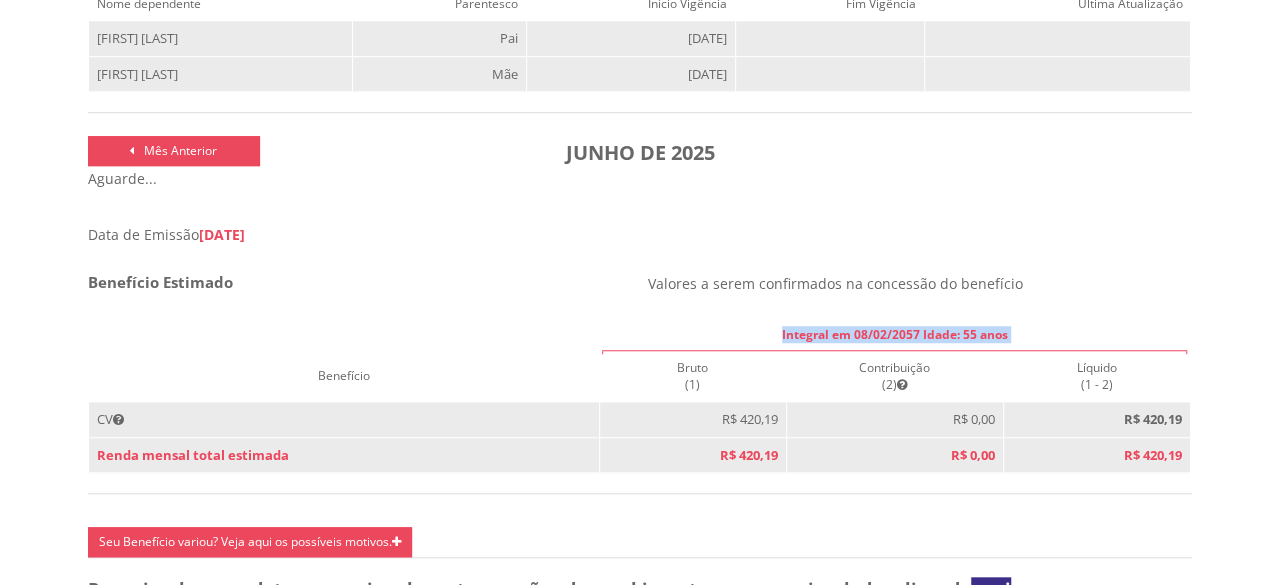 click on "Integral em 08/02/2057 Idade: 55 anos" at bounding box center [894, 334] 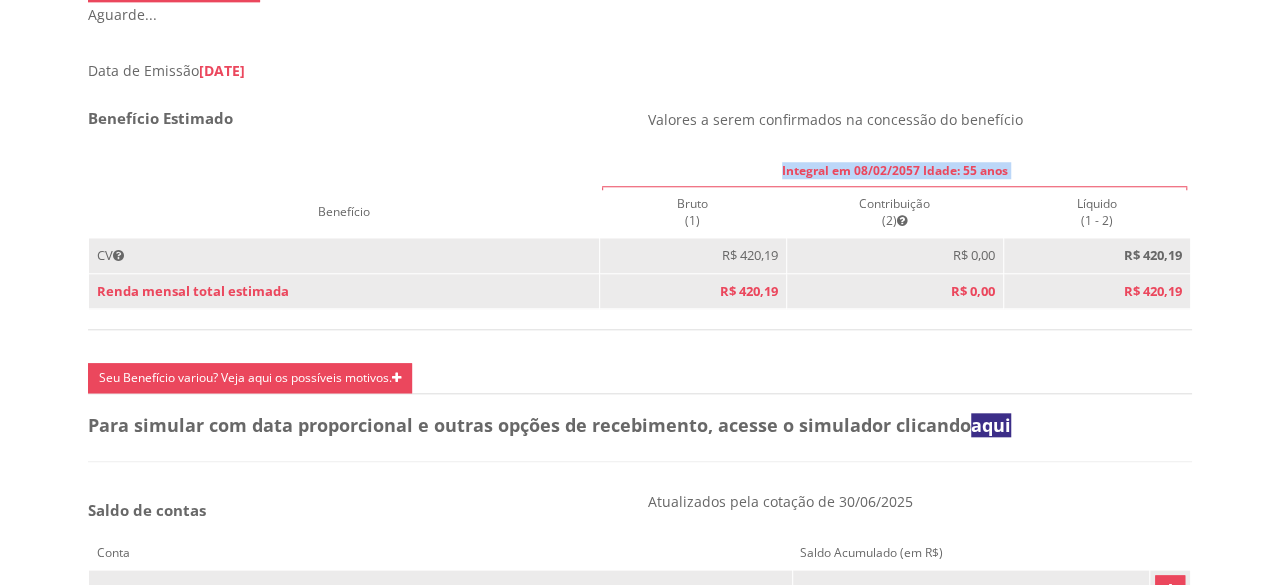 scroll, scrollTop: 838, scrollLeft: 0, axis: vertical 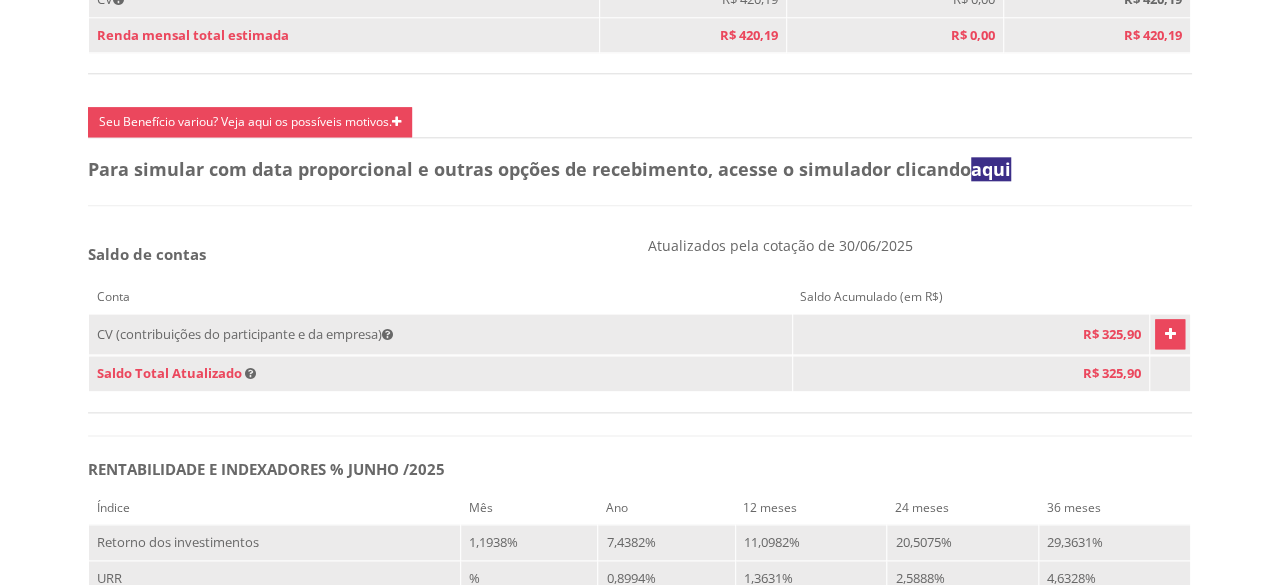 click at bounding box center [1169, 334] 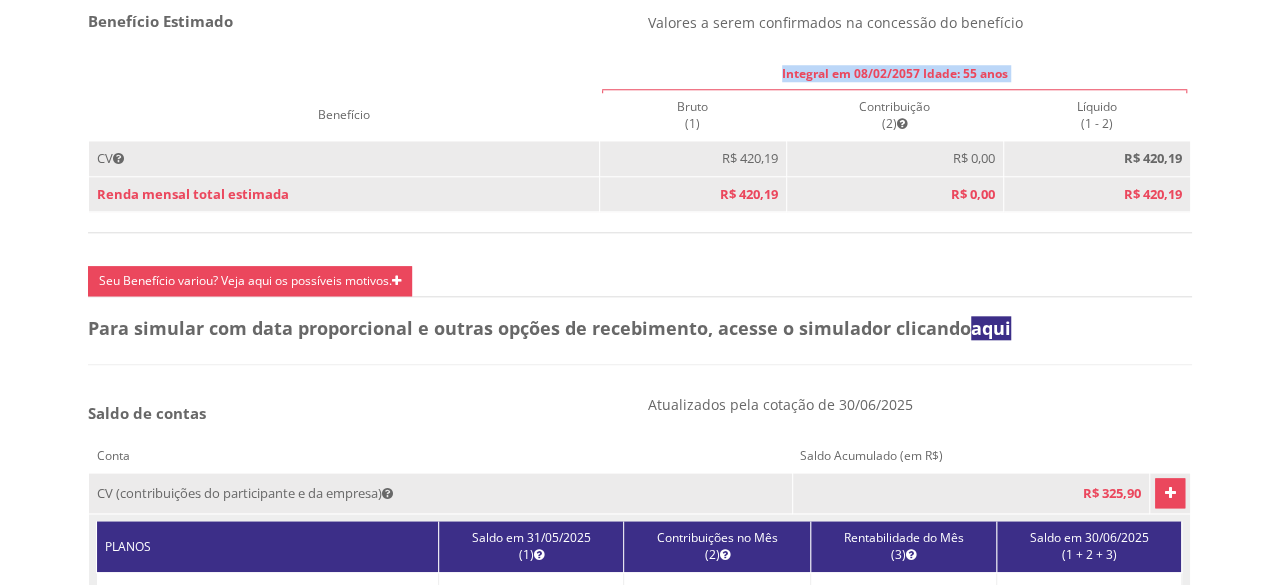 scroll, scrollTop: 874, scrollLeft: 0, axis: vertical 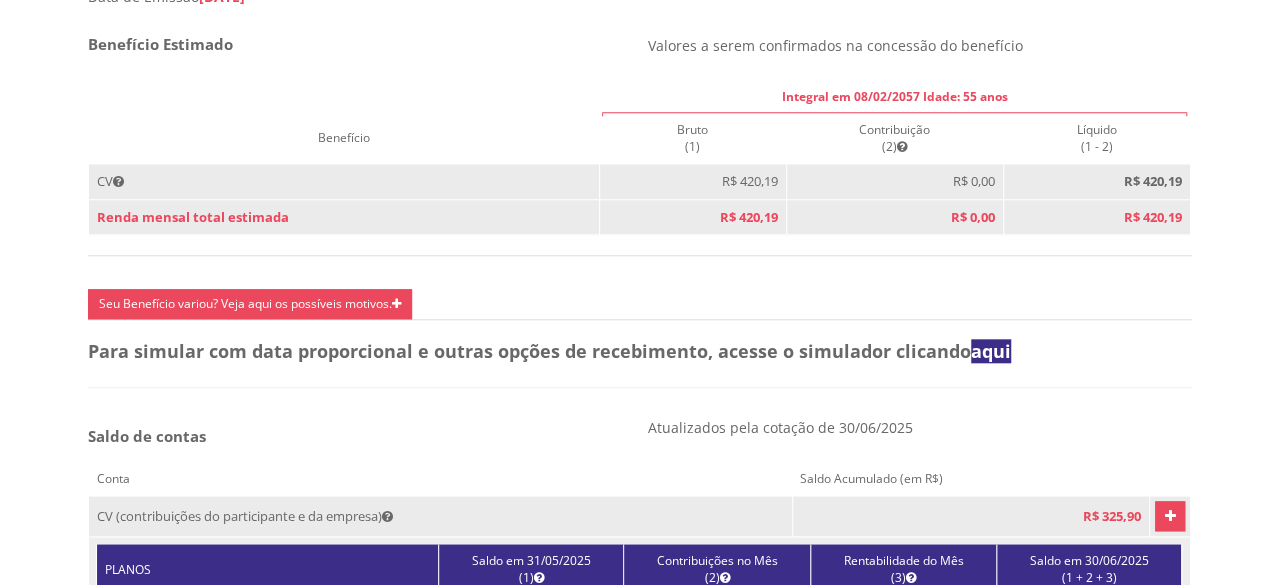 click on "R$ 420,19" at bounding box center [749, 217] 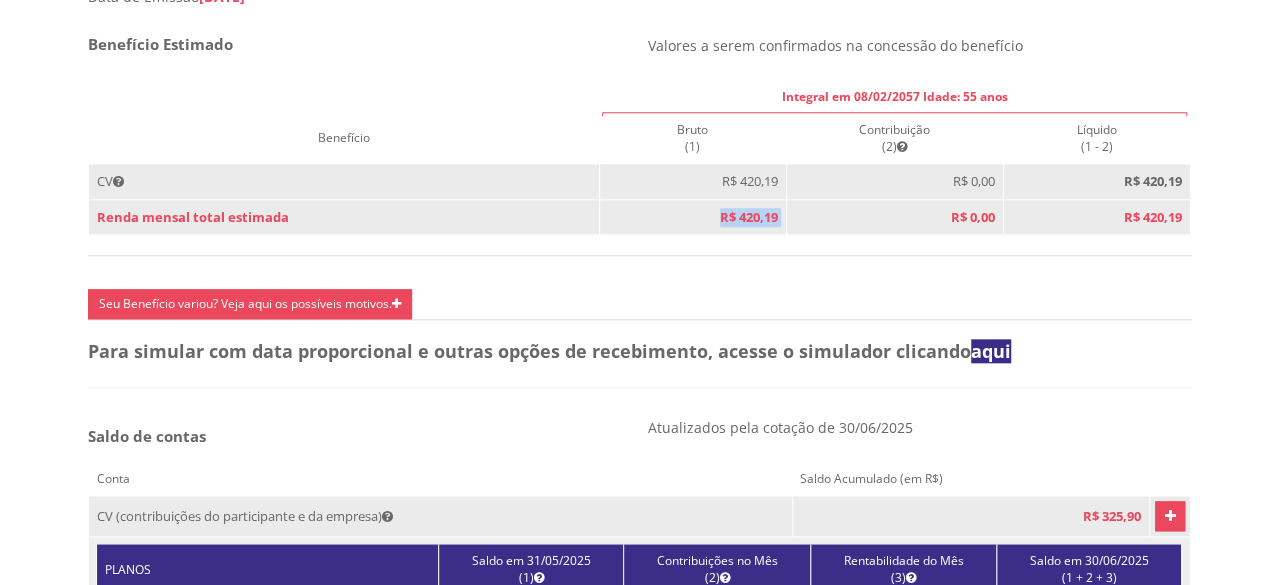 click on "R$ 420,19" at bounding box center (749, 217) 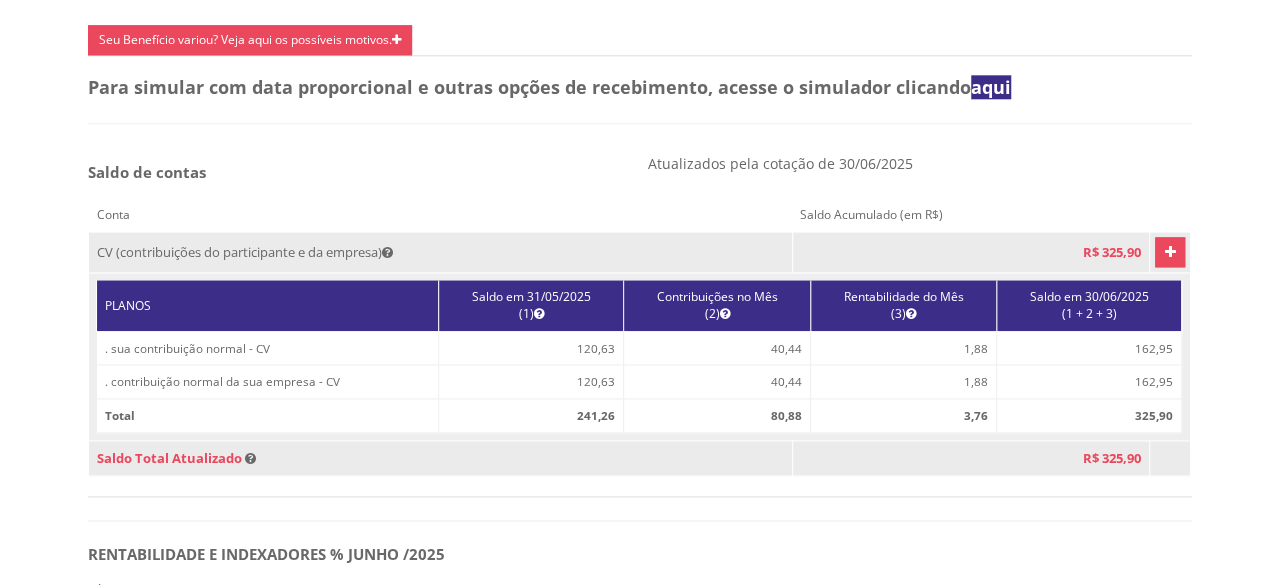 scroll, scrollTop: 1136, scrollLeft: 0, axis: vertical 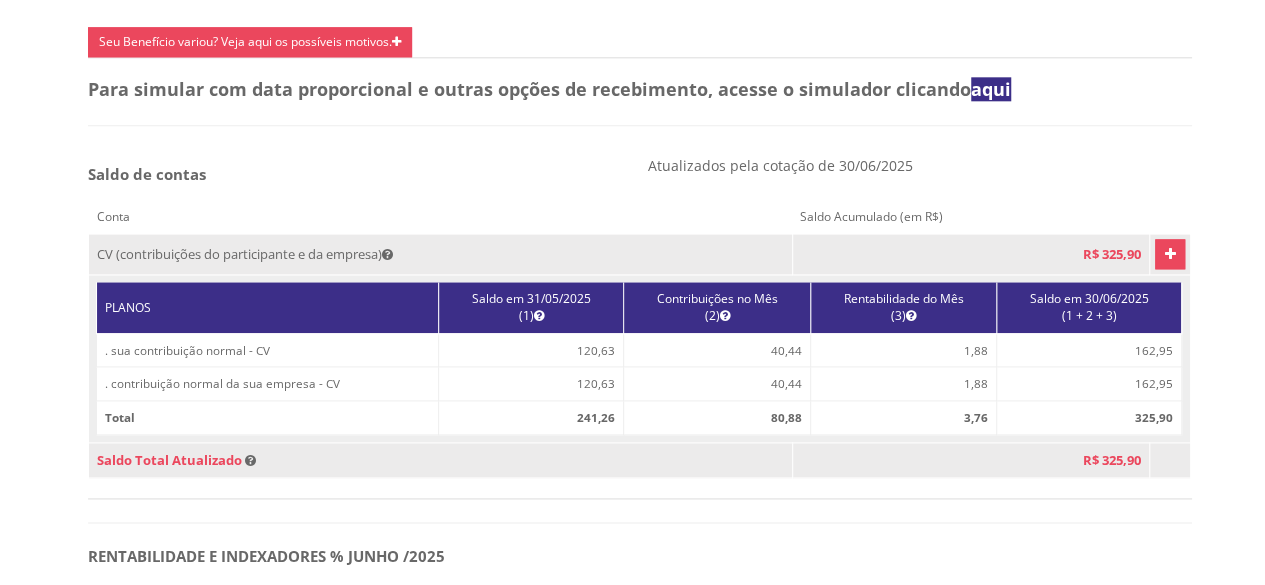 click at bounding box center [1170, 254] 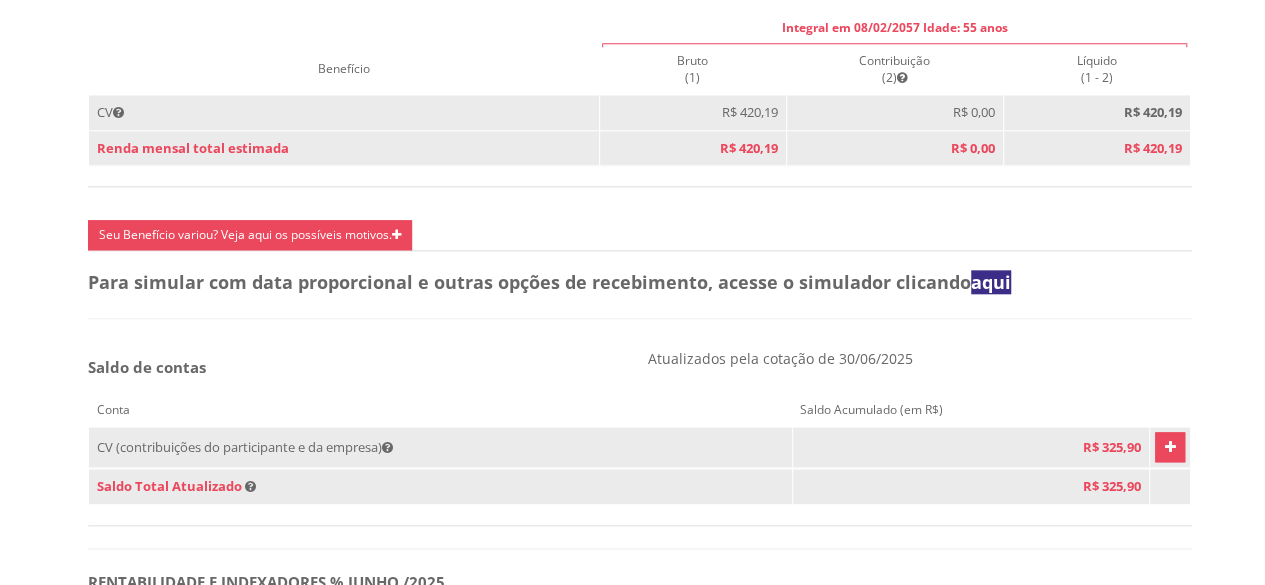 scroll, scrollTop: 932, scrollLeft: 0, axis: vertical 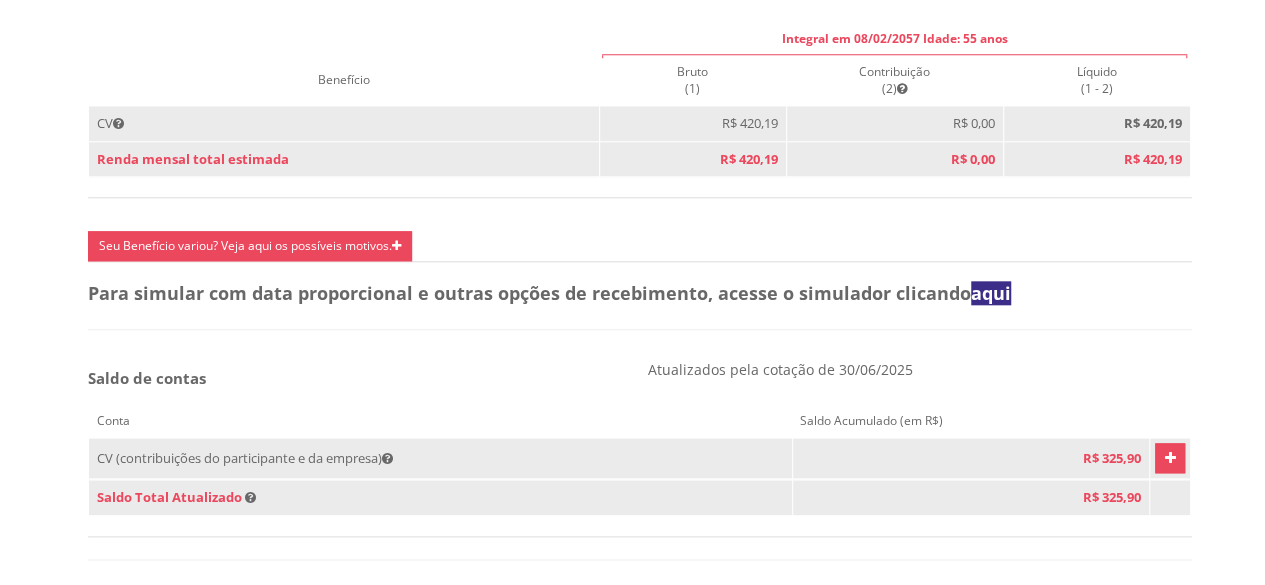 drag, startPoint x: 1279, startPoint y: 373, endPoint x: 721, endPoint y: 345, distance: 558.7021 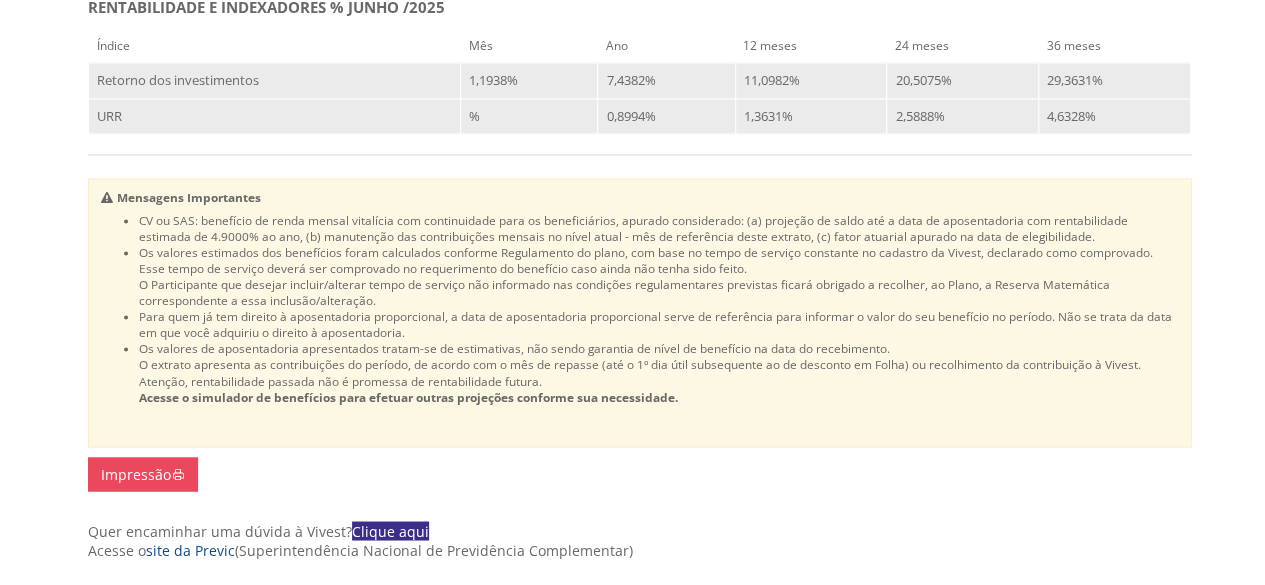 scroll, scrollTop: 1529, scrollLeft: 0, axis: vertical 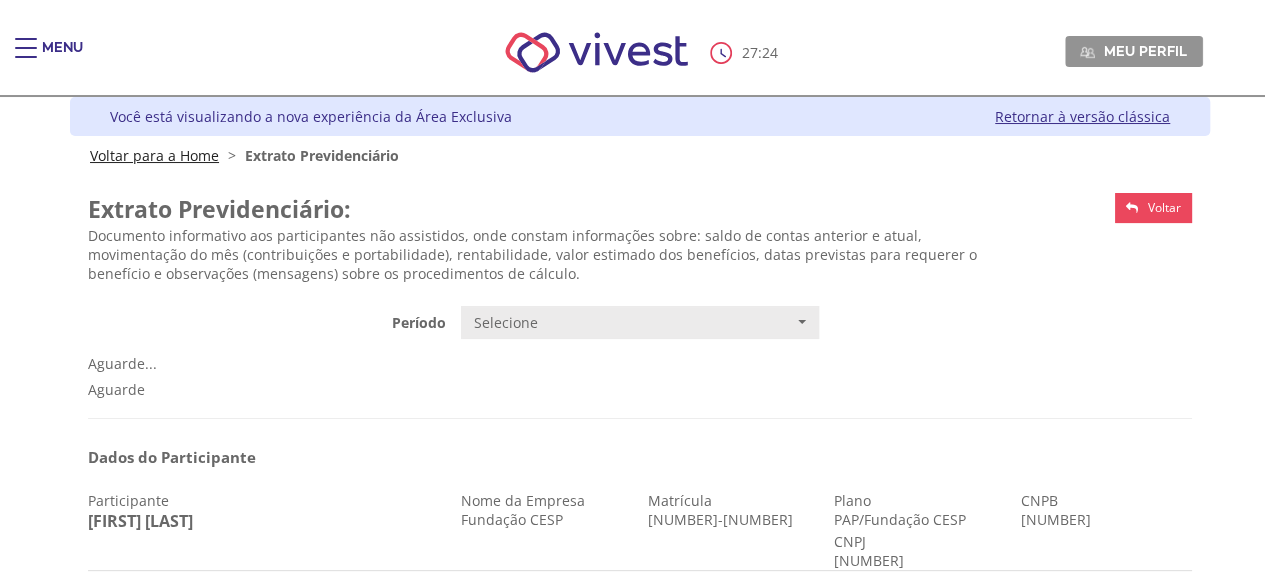 click on "Voltar para a Home" at bounding box center [154, 155] 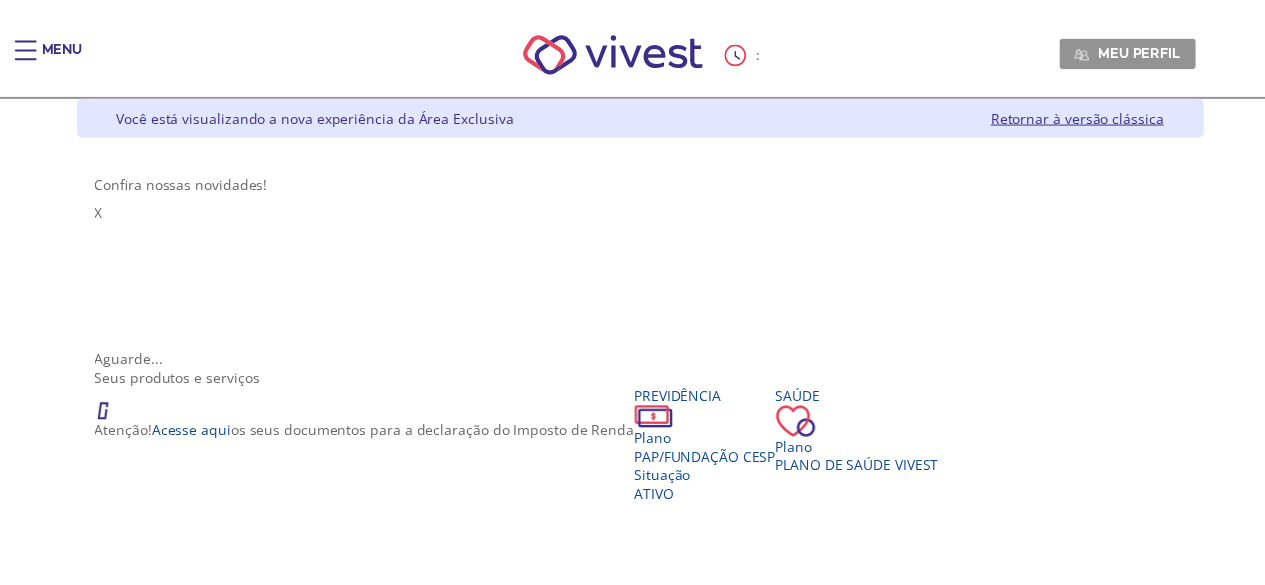 scroll, scrollTop: 0, scrollLeft: 0, axis: both 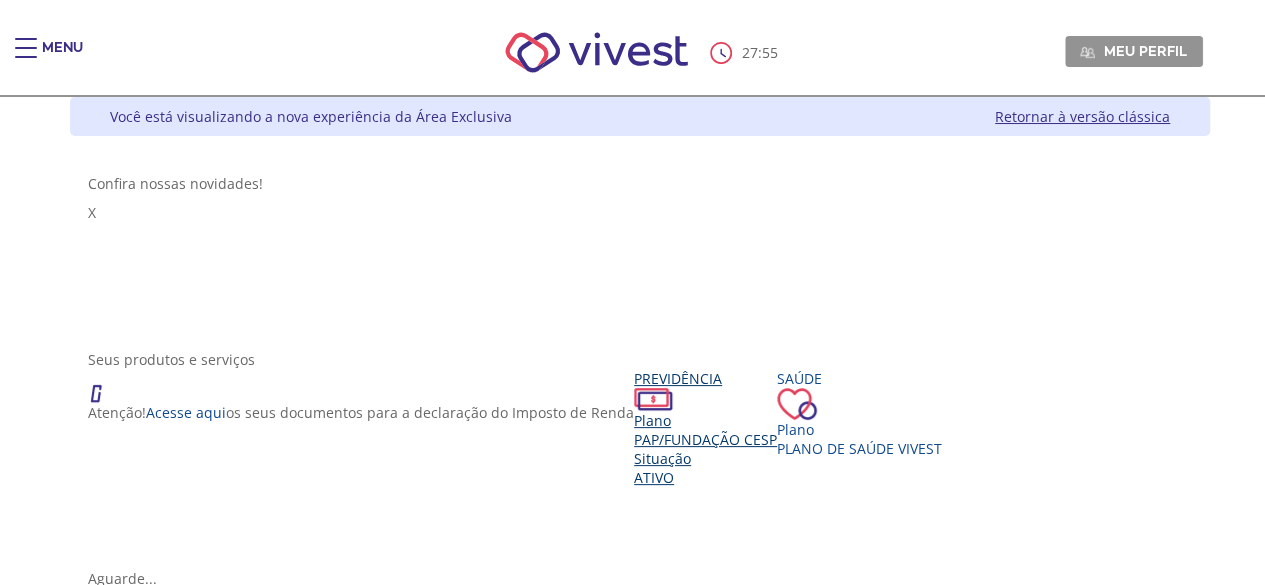 click on "Seus produtos e serviços
Atenção!  Acesse aqui  os seus documentos para a declaração do Imposto de Renda
Previdência
Plano PAP/Fundação CESP
Situação Ativo
Saúde
Plano Plano de Saúde VIVEST" at bounding box center [640, 459] 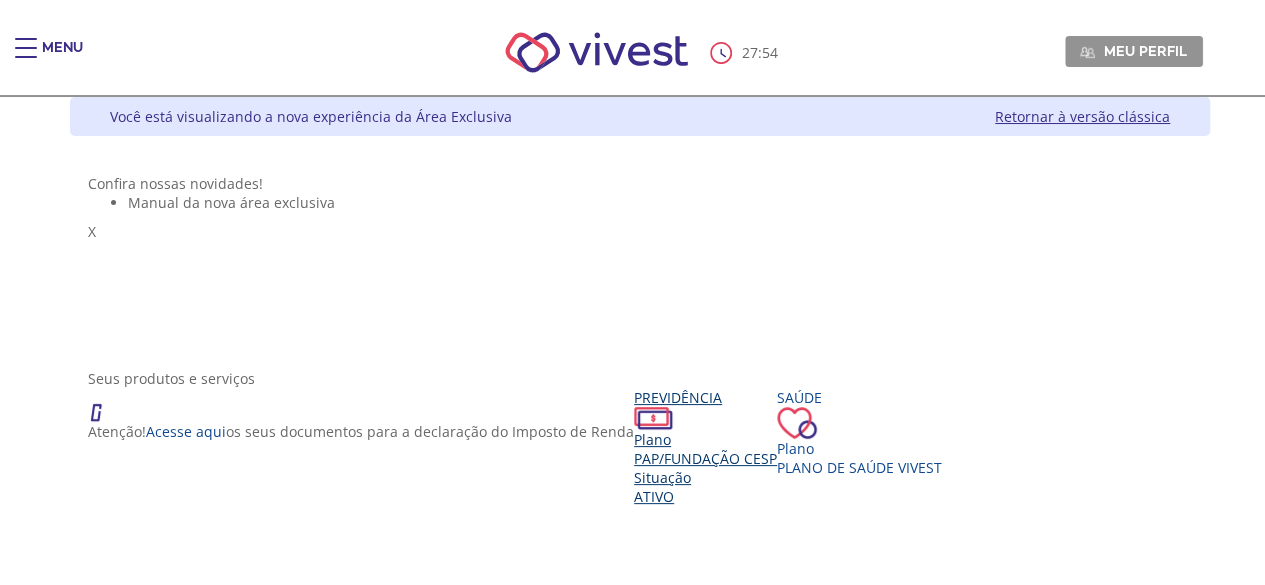 click on "Previdência" at bounding box center (705, 409) 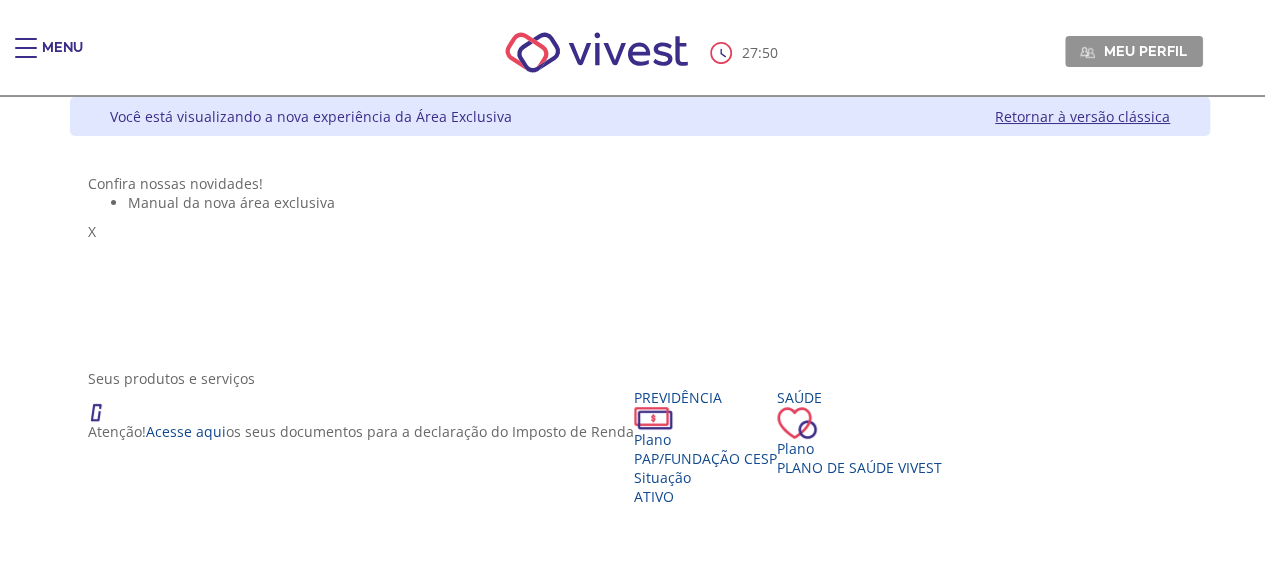scroll, scrollTop: 152, scrollLeft: 0, axis: vertical 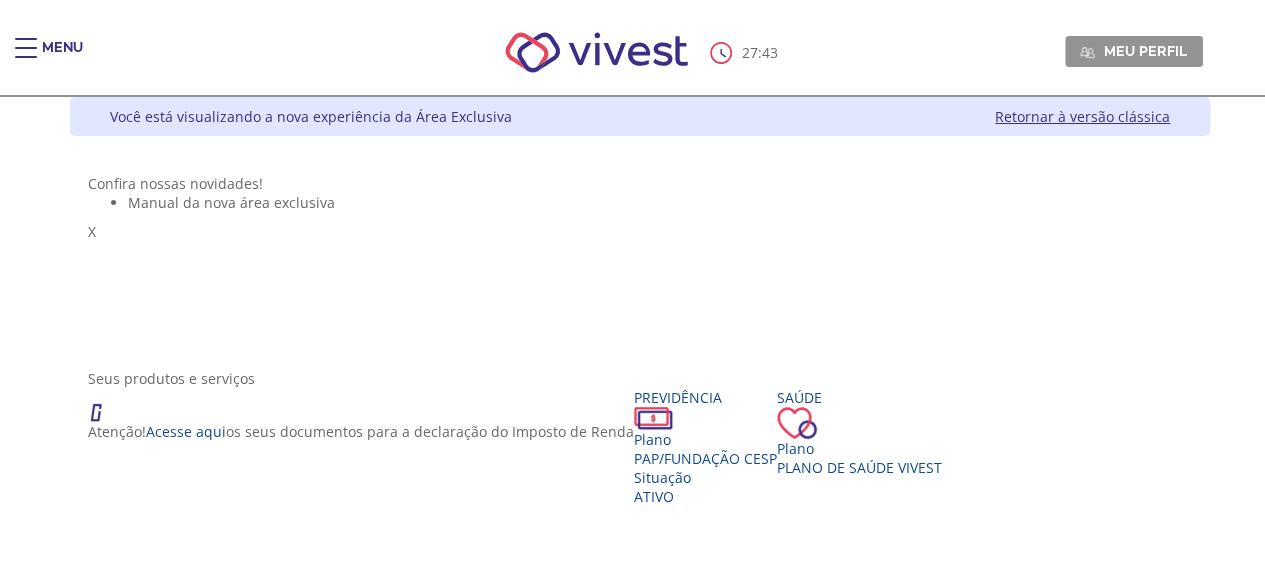 drag, startPoint x: 1005, startPoint y: 321, endPoint x: 1005, endPoint y: 341, distance: 20 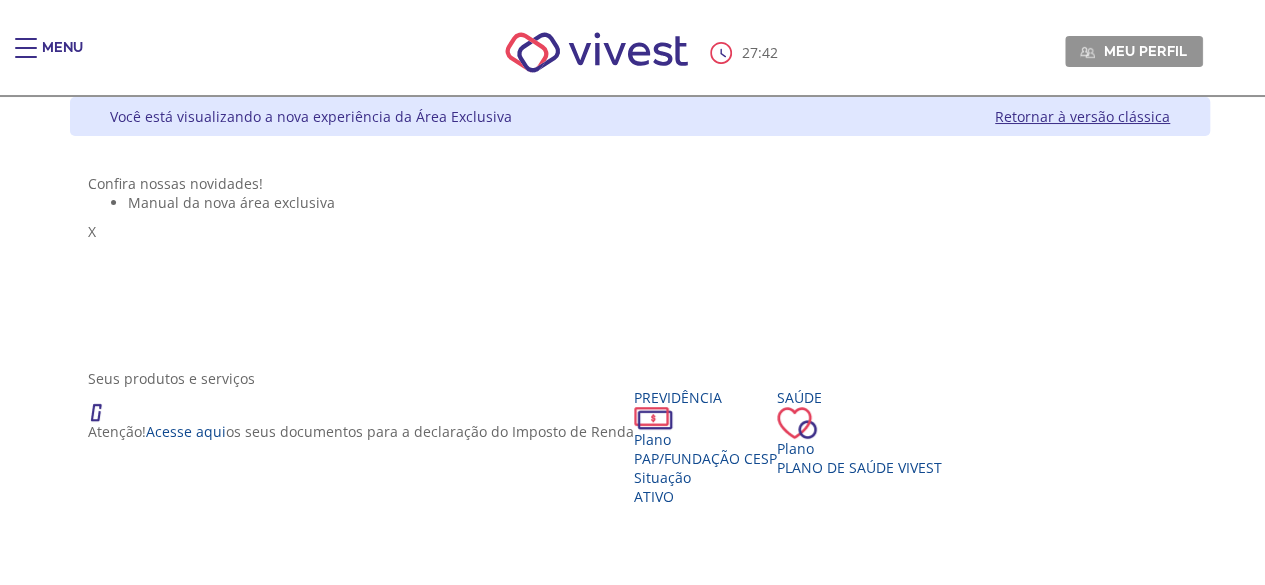 scroll, scrollTop: 200, scrollLeft: 0, axis: vertical 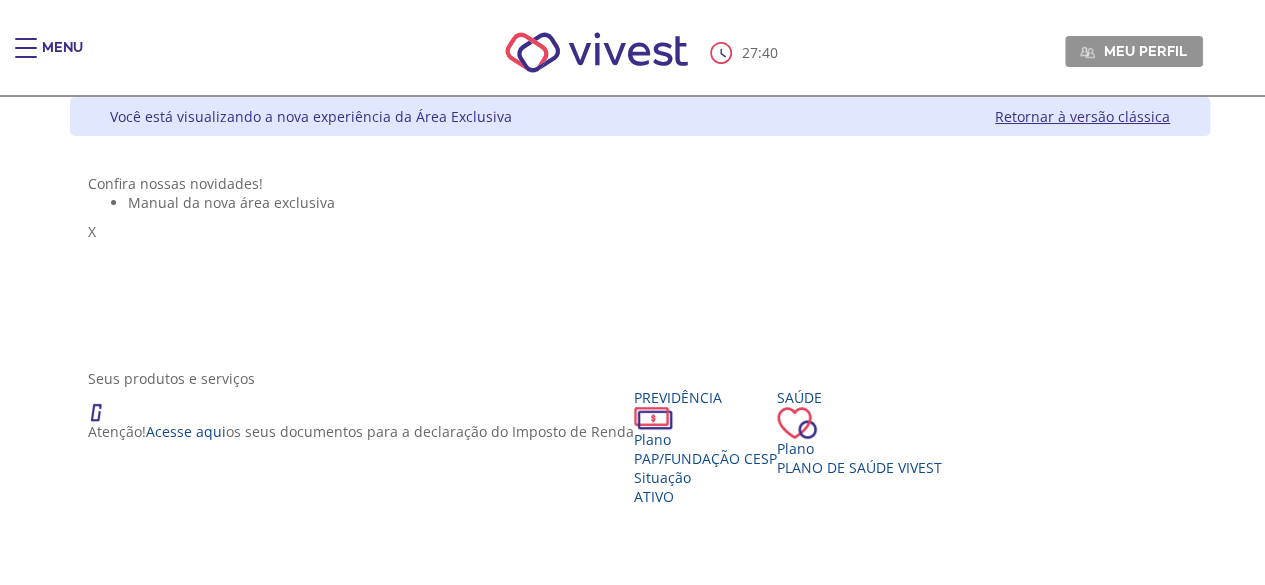 click on "Extrato de Tempo de Serviço" at bounding box center [640, 1324] 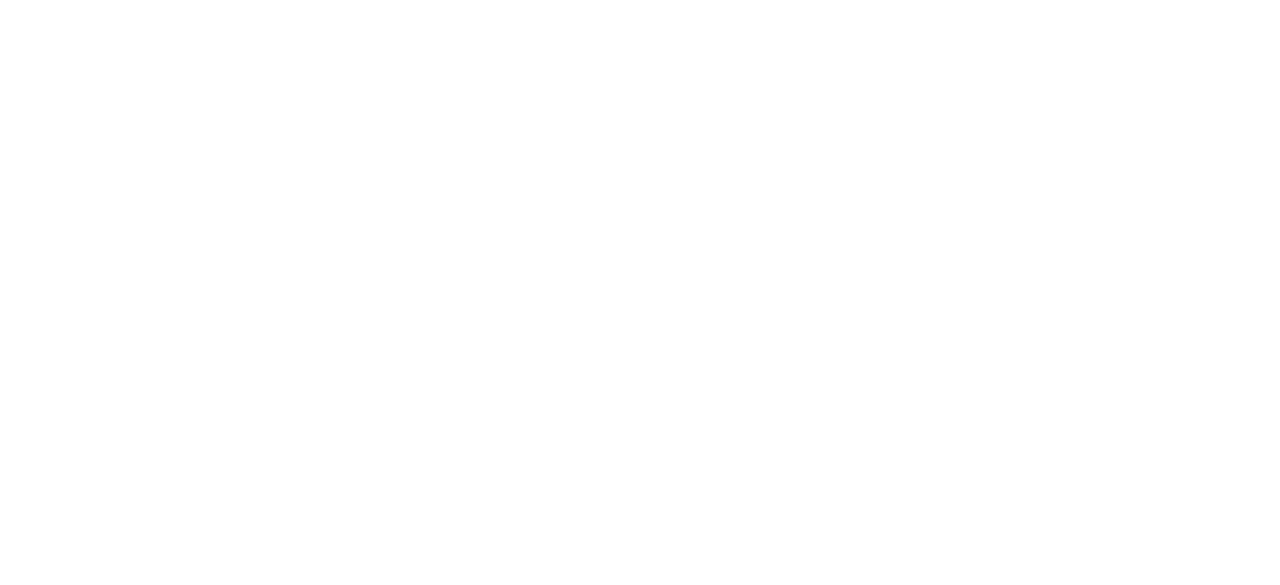 scroll, scrollTop: 0, scrollLeft: 0, axis: both 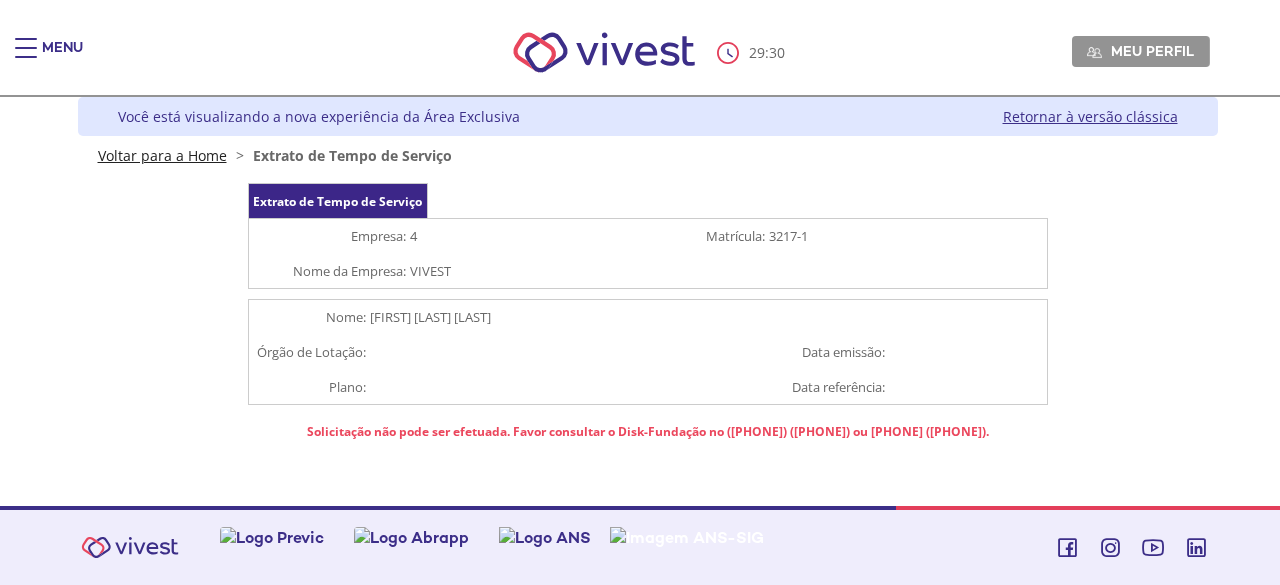 click on "Voltar para a Home" at bounding box center [162, 155] 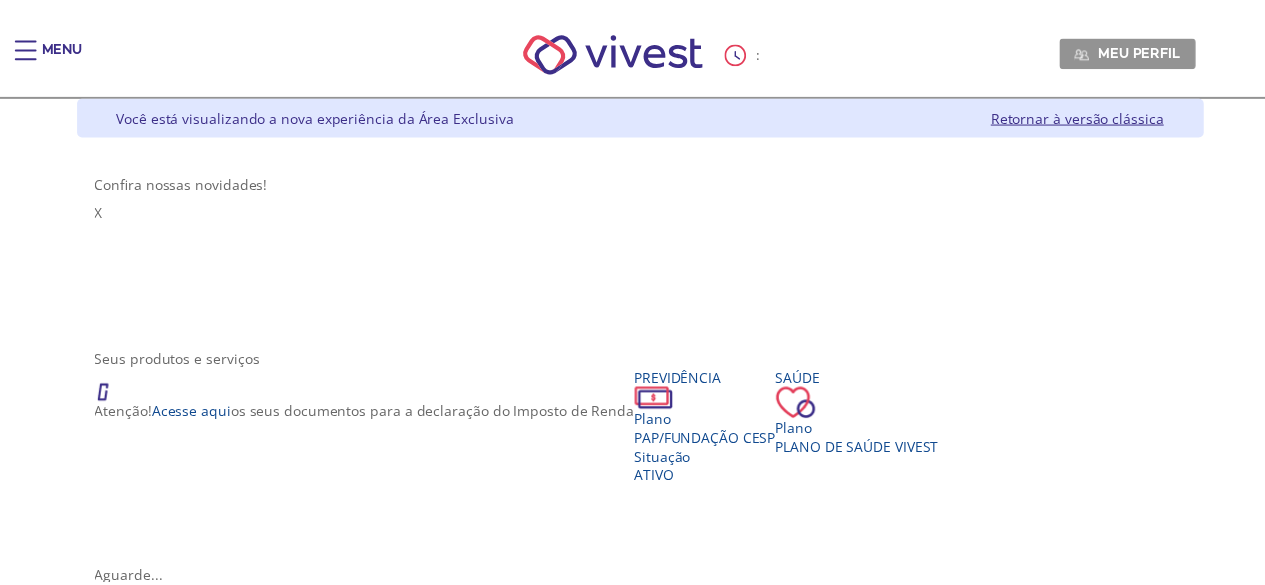 scroll, scrollTop: 0, scrollLeft: 0, axis: both 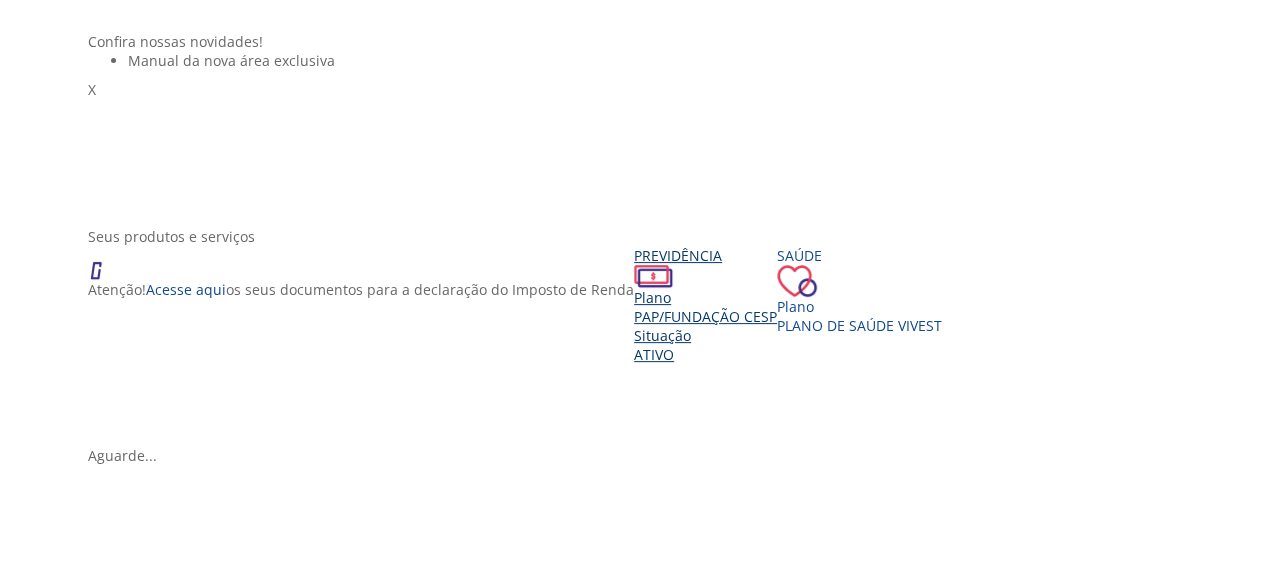 click on "PAP/Fundação CESP" at bounding box center [705, 316] 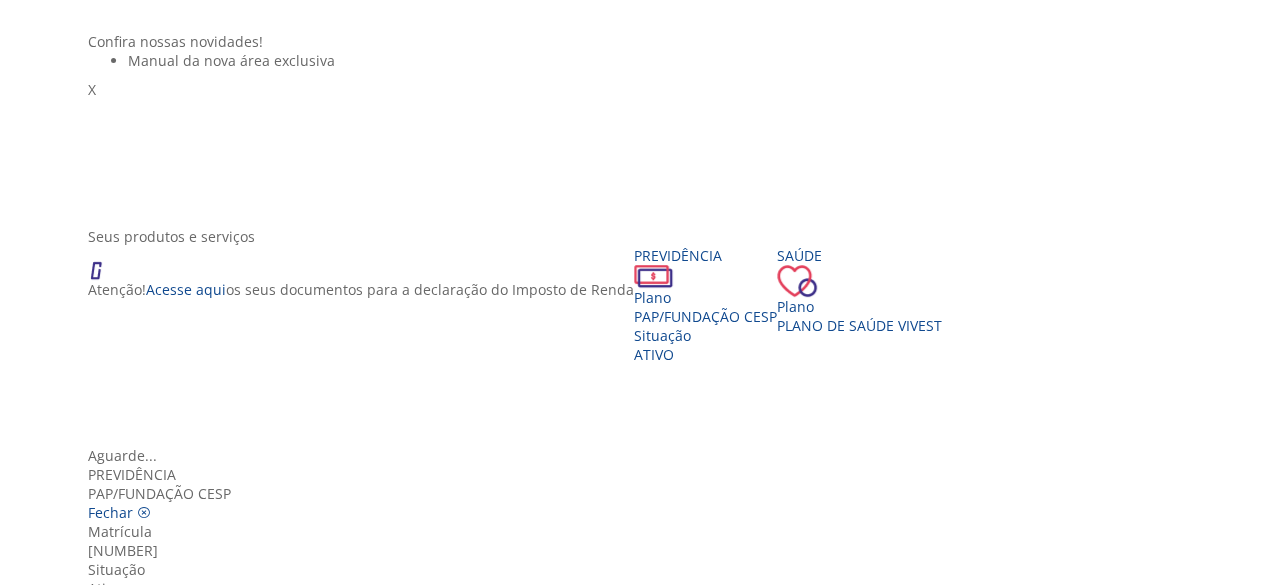 scroll, scrollTop: 98, scrollLeft: 0, axis: vertical 